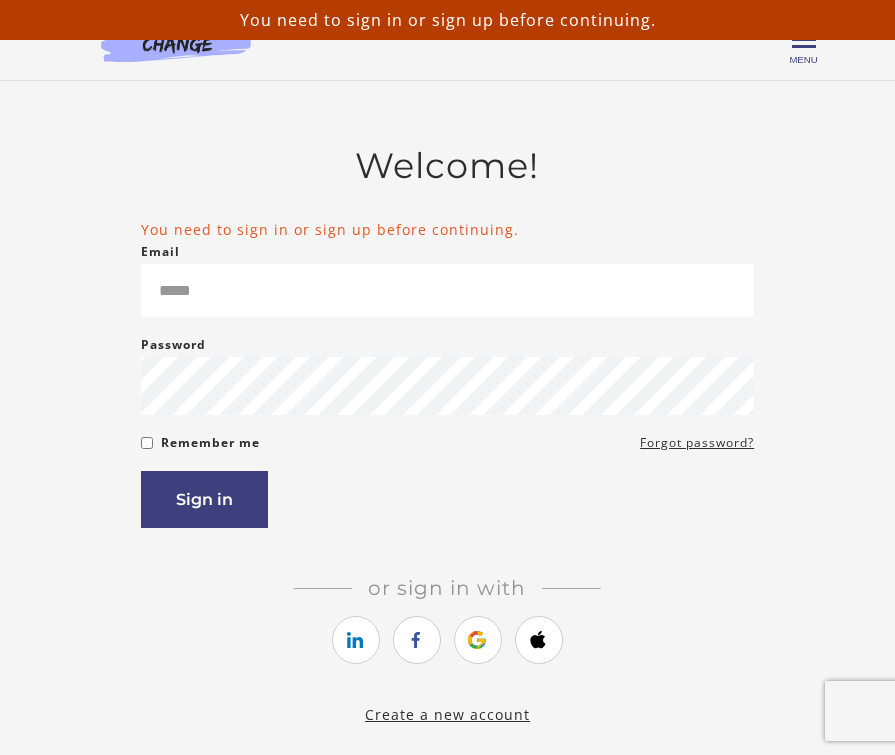 scroll, scrollTop: 0, scrollLeft: 0, axis: both 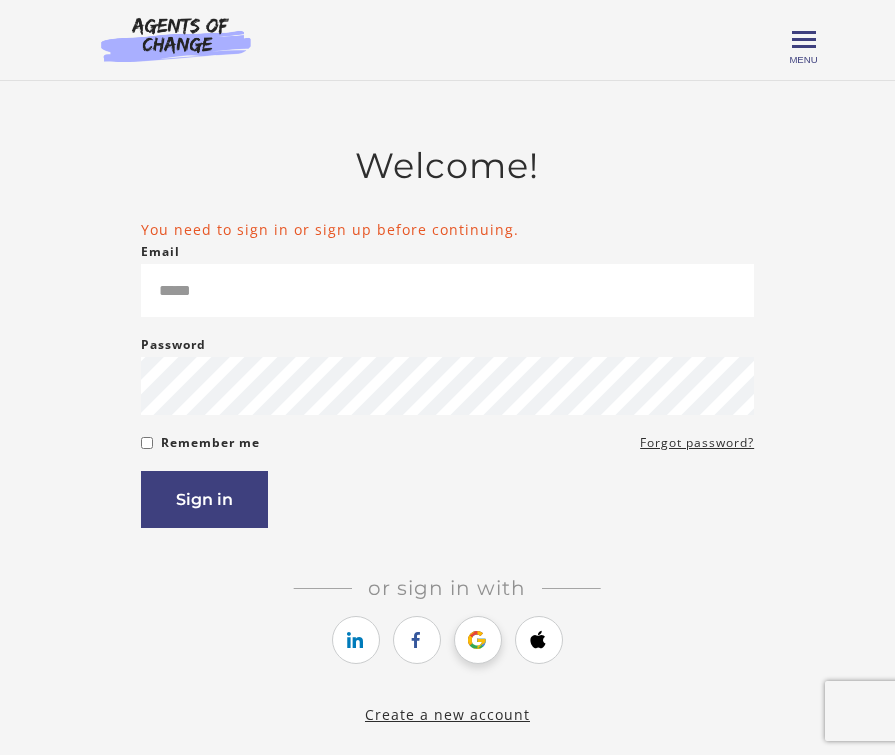 click at bounding box center (477, 640) 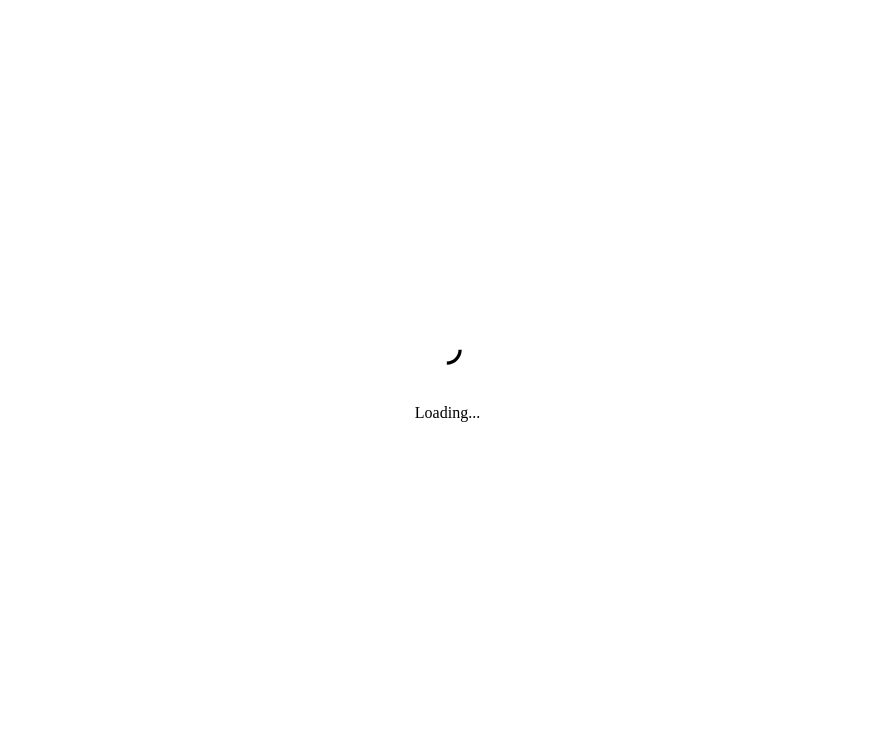 scroll, scrollTop: 0, scrollLeft: 0, axis: both 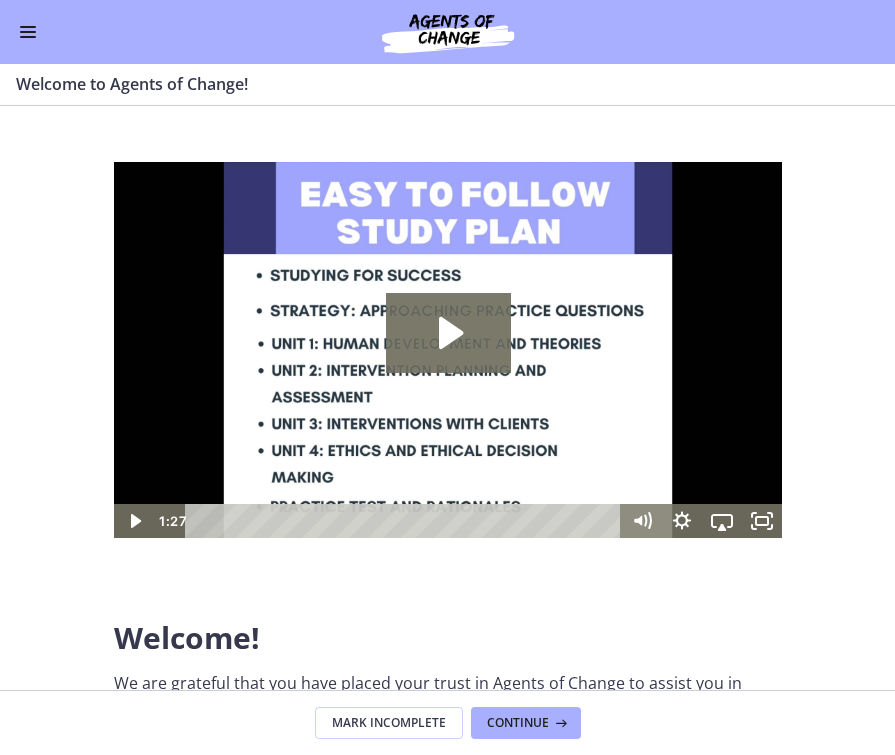 click at bounding box center [28, 32] 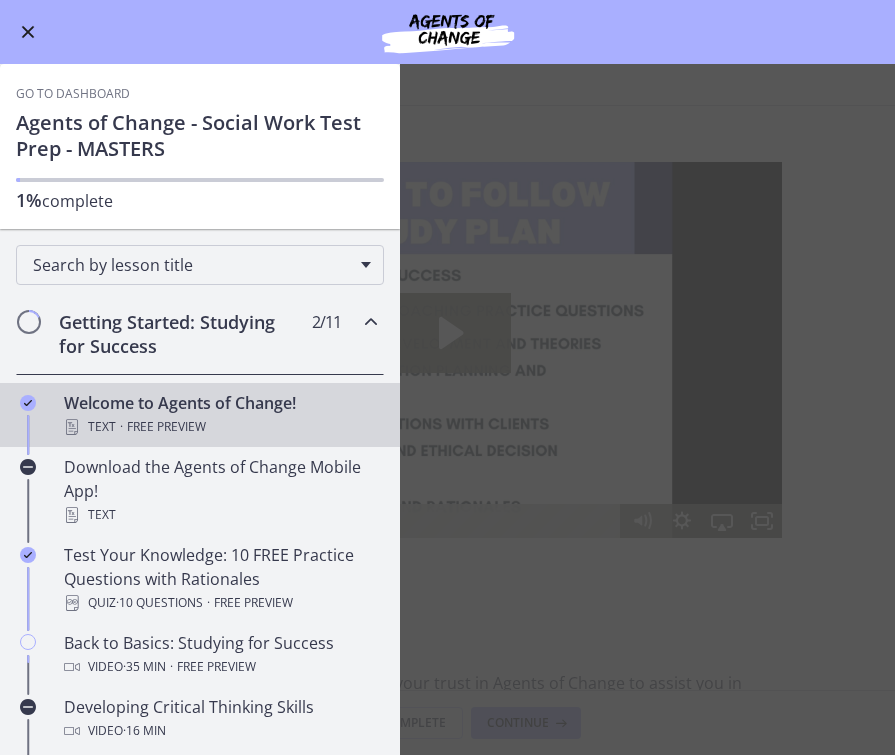 click on "Go to Dashboard" at bounding box center (73, 94) 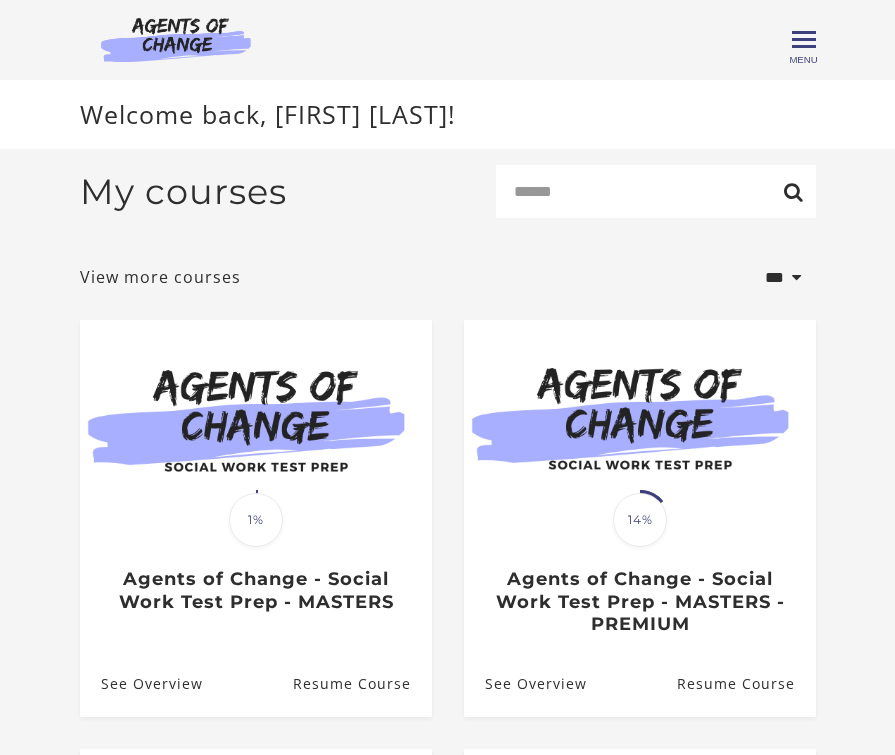 scroll, scrollTop: 0, scrollLeft: 0, axis: both 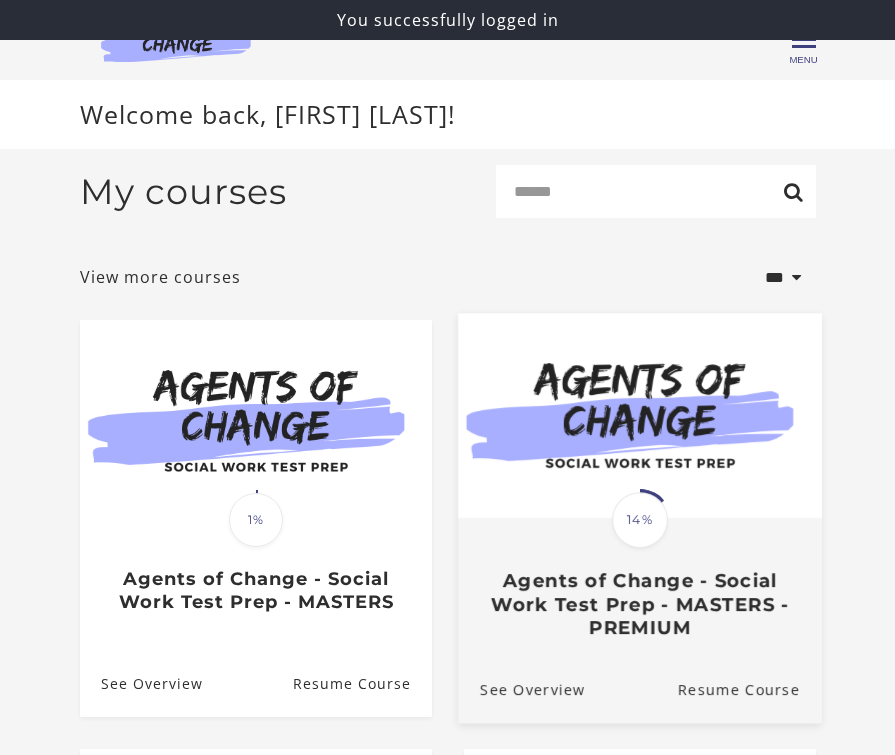click at bounding box center (640, 416) 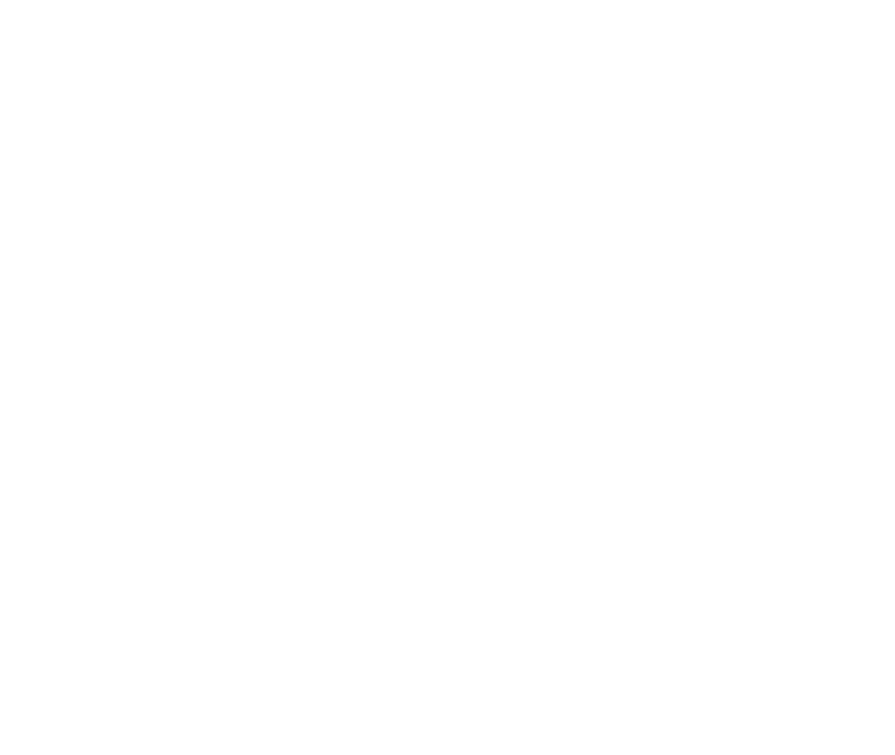 scroll, scrollTop: 0, scrollLeft: 0, axis: both 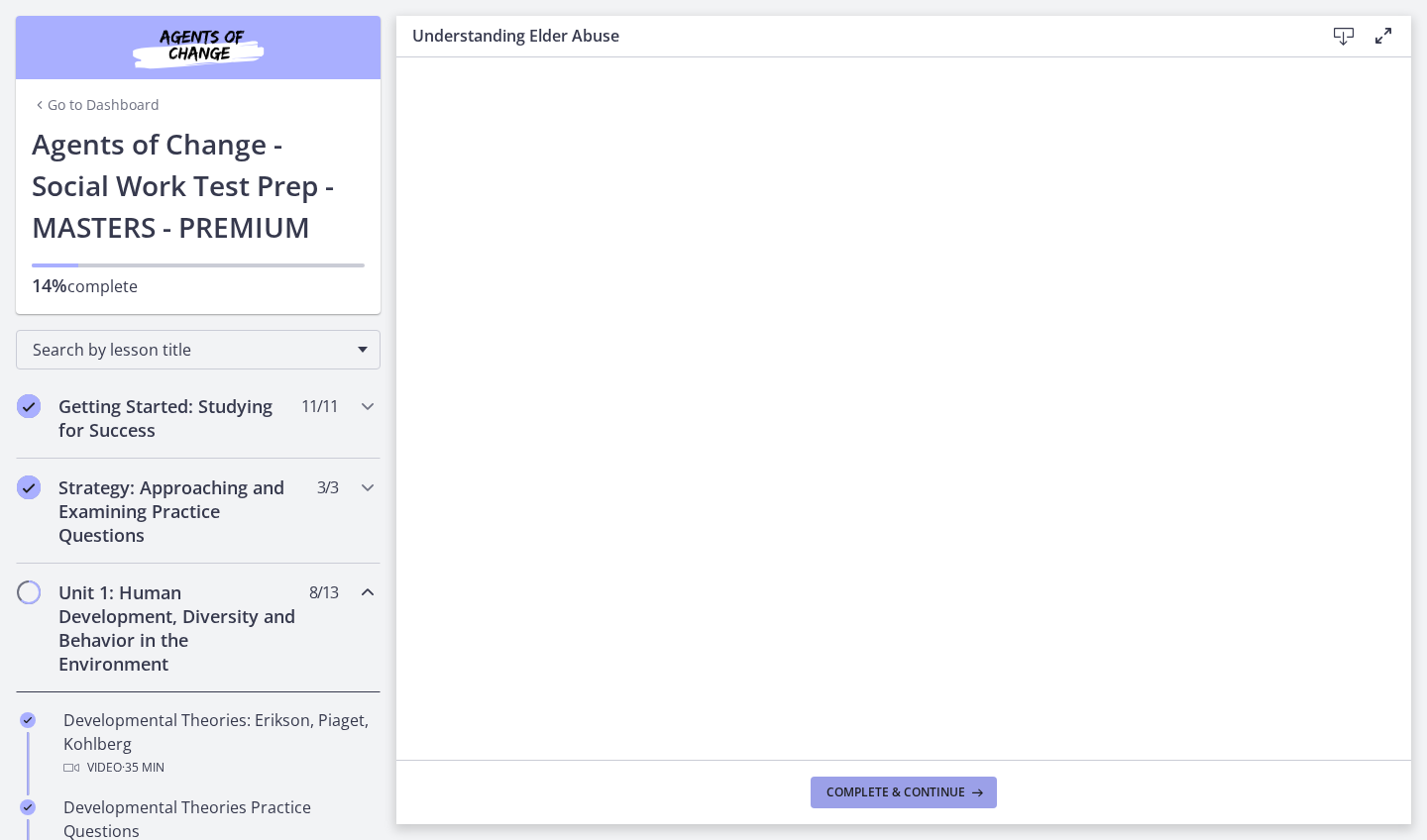 click on "Complete & continue" at bounding box center [904, 792] 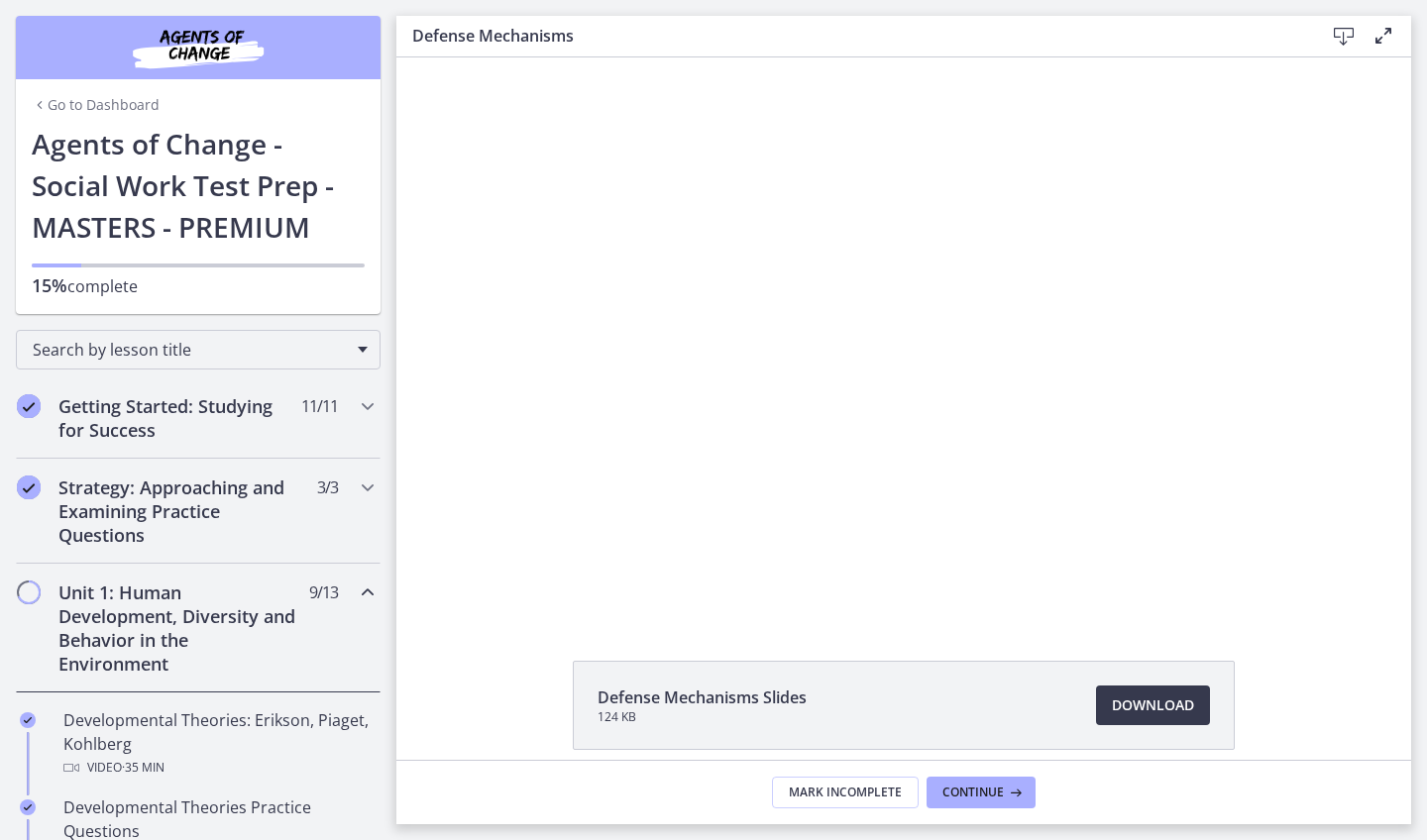 scroll, scrollTop: 0, scrollLeft: 0, axis: both 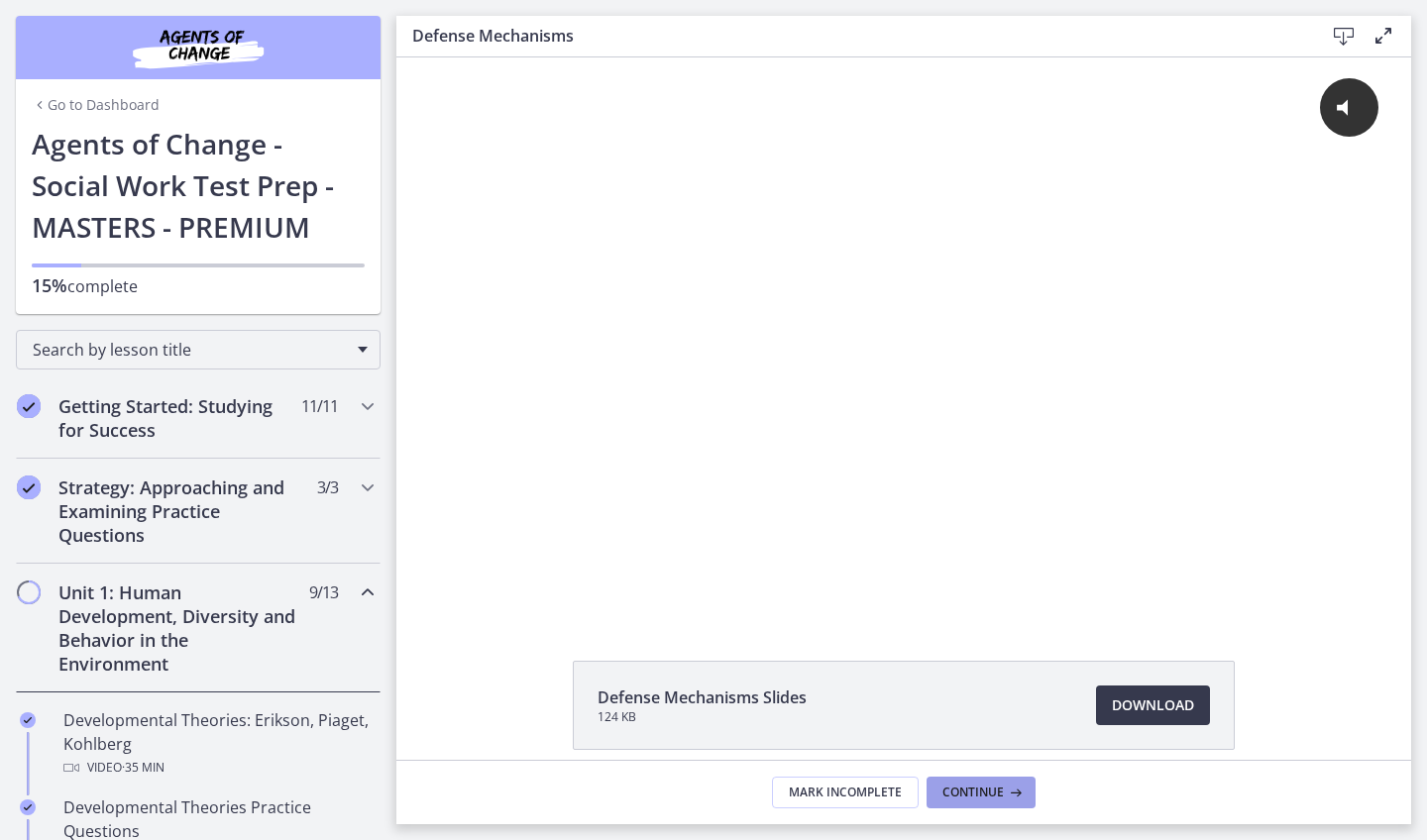 click on "Continue" at bounding box center [973, 792] 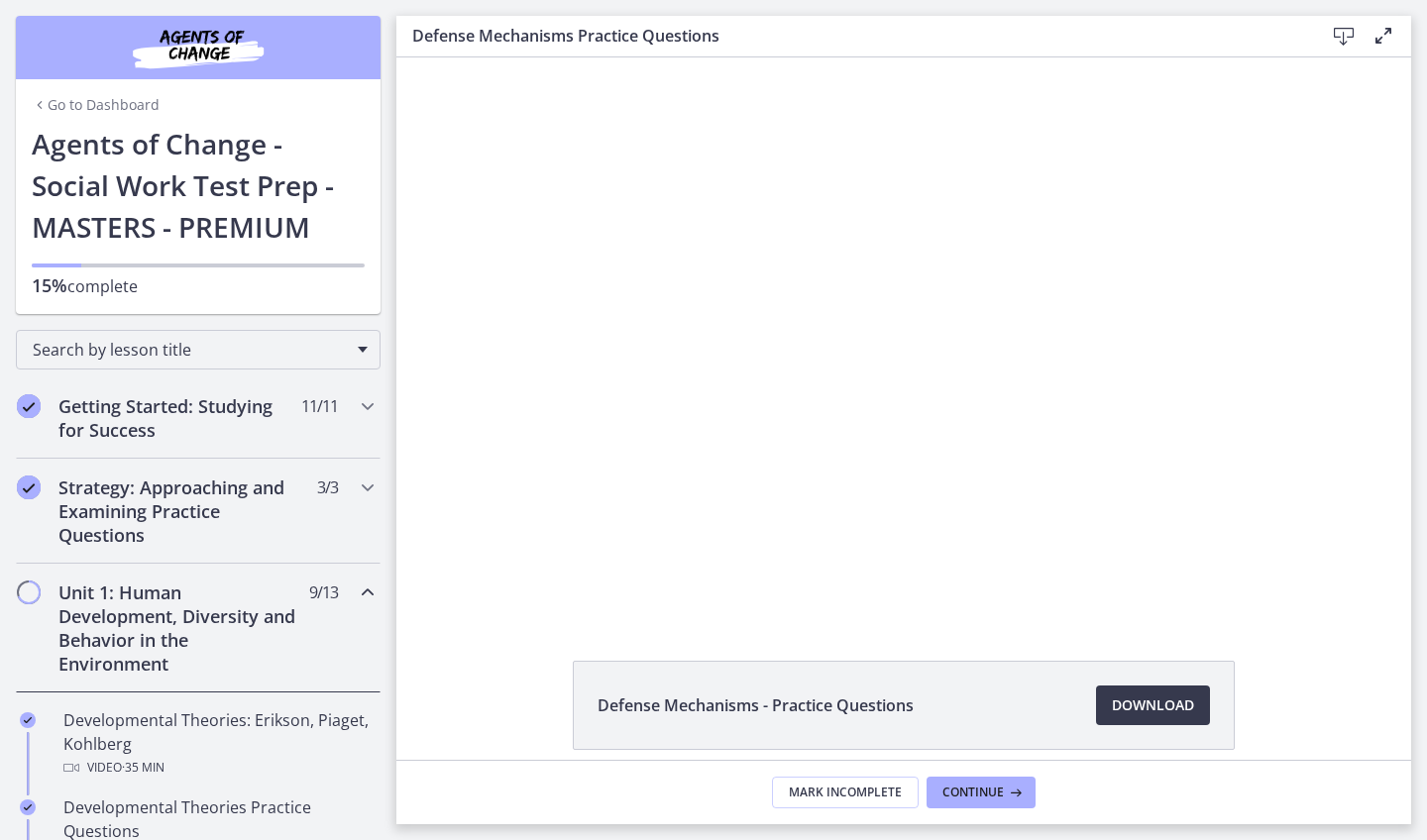 scroll, scrollTop: 0, scrollLeft: 0, axis: both 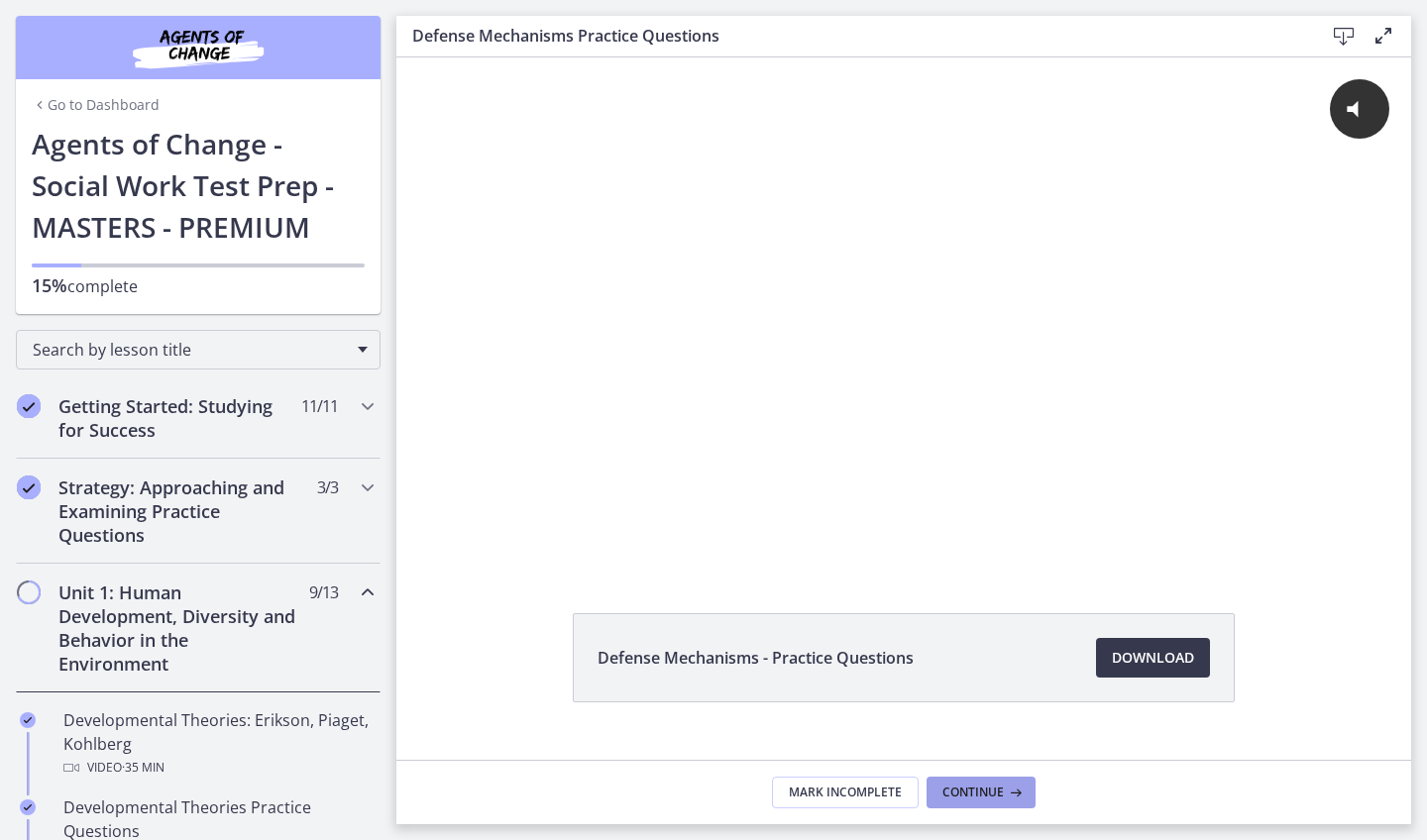 click on "Continue" at bounding box center [973, 792] 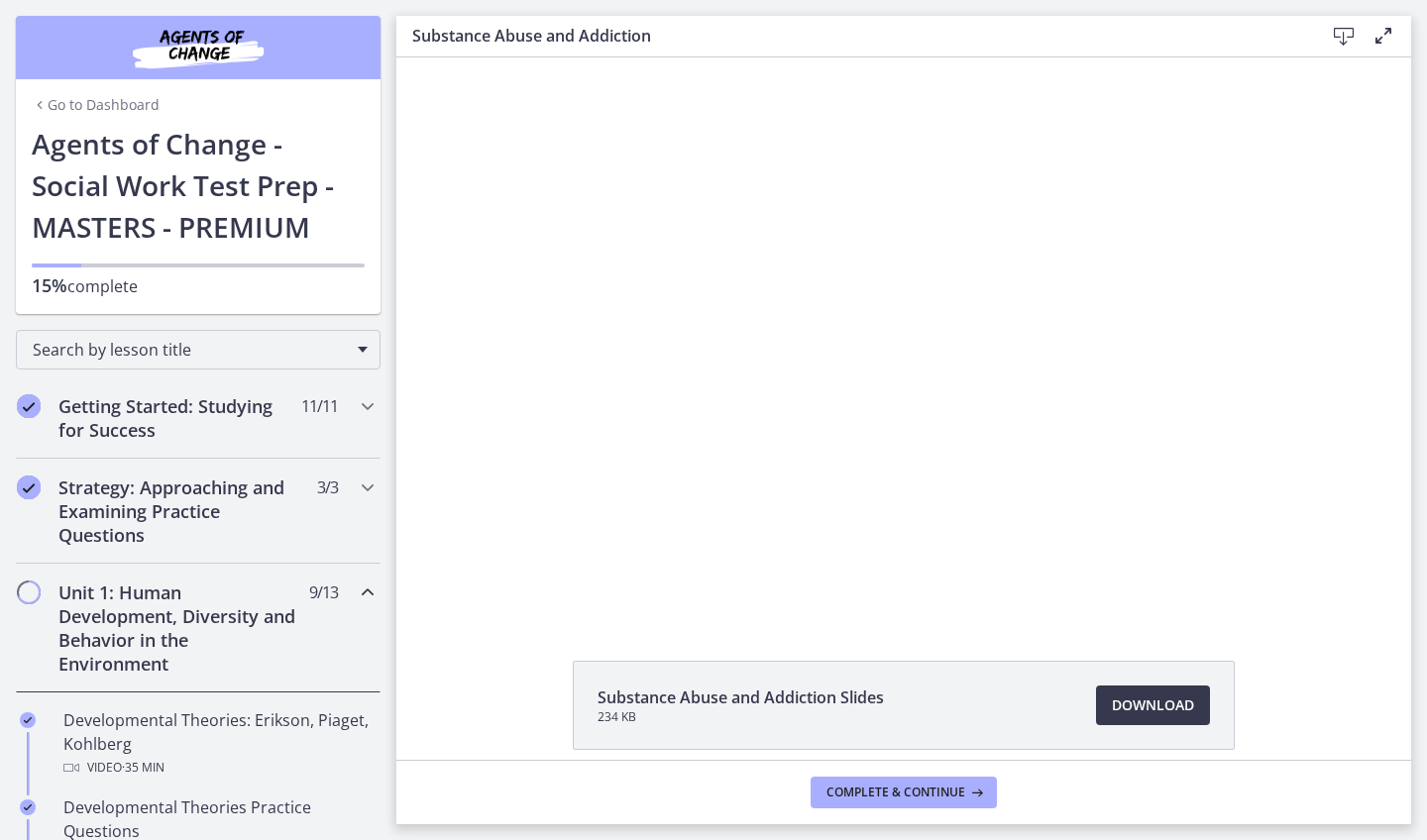 scroll, scrollTop: 0, scrollLeft: 0, axis: both 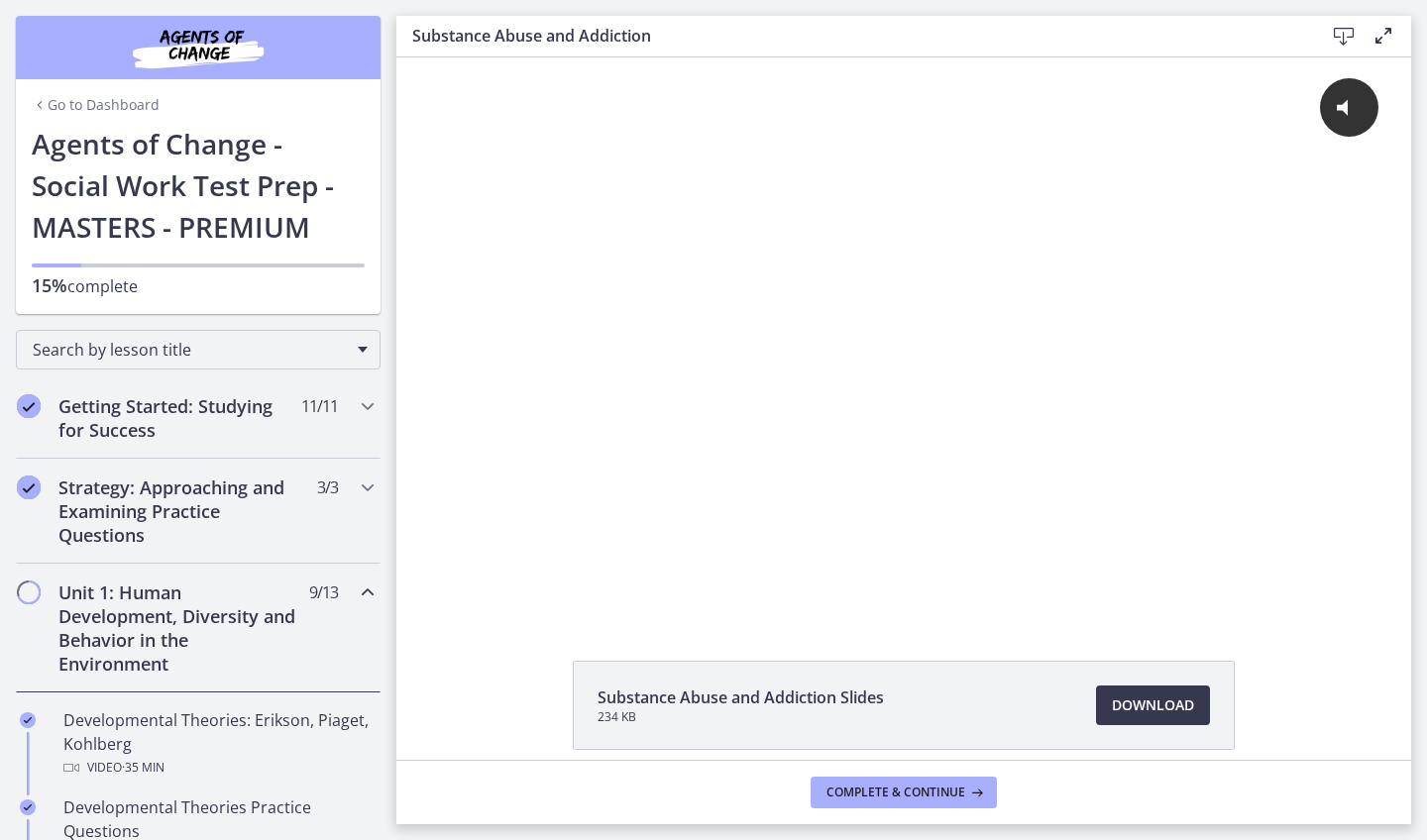 click on "Agents of Change - Social Work Test Prep - MASTERS - PREMIUM" at bounding box center (198, 185) 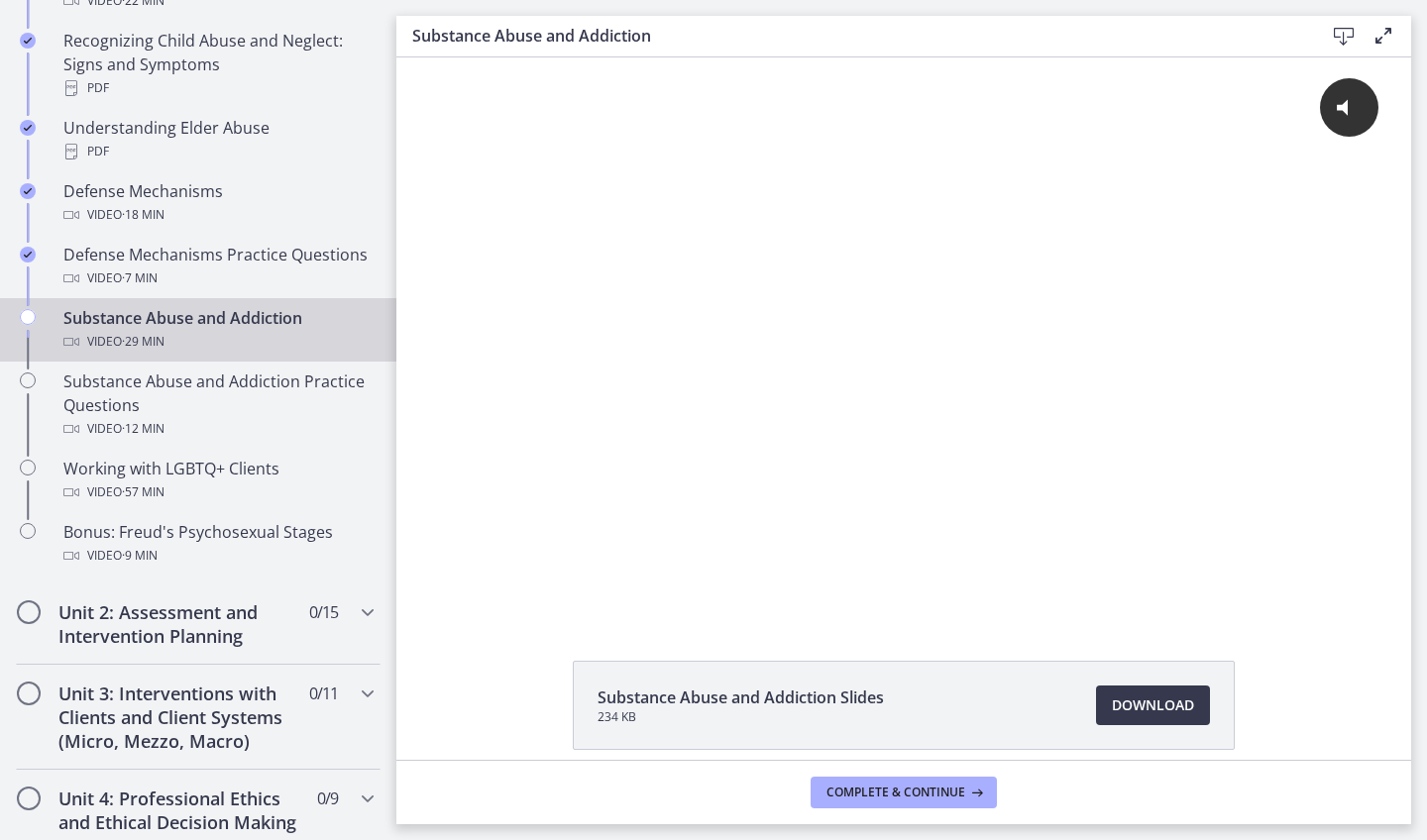 scroll, scrollTop: 1052, scrollLeft: 0, axis: vertical 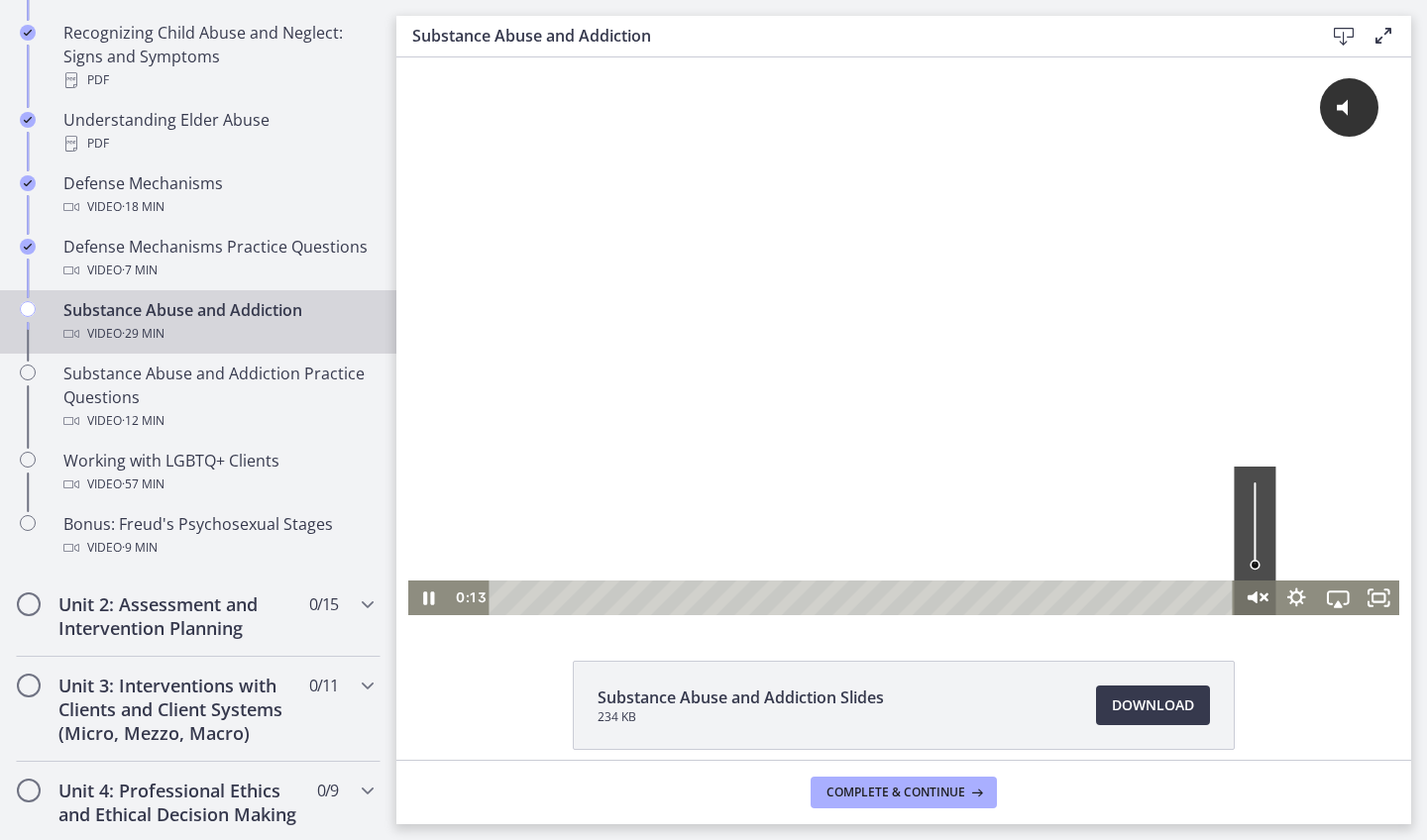 click 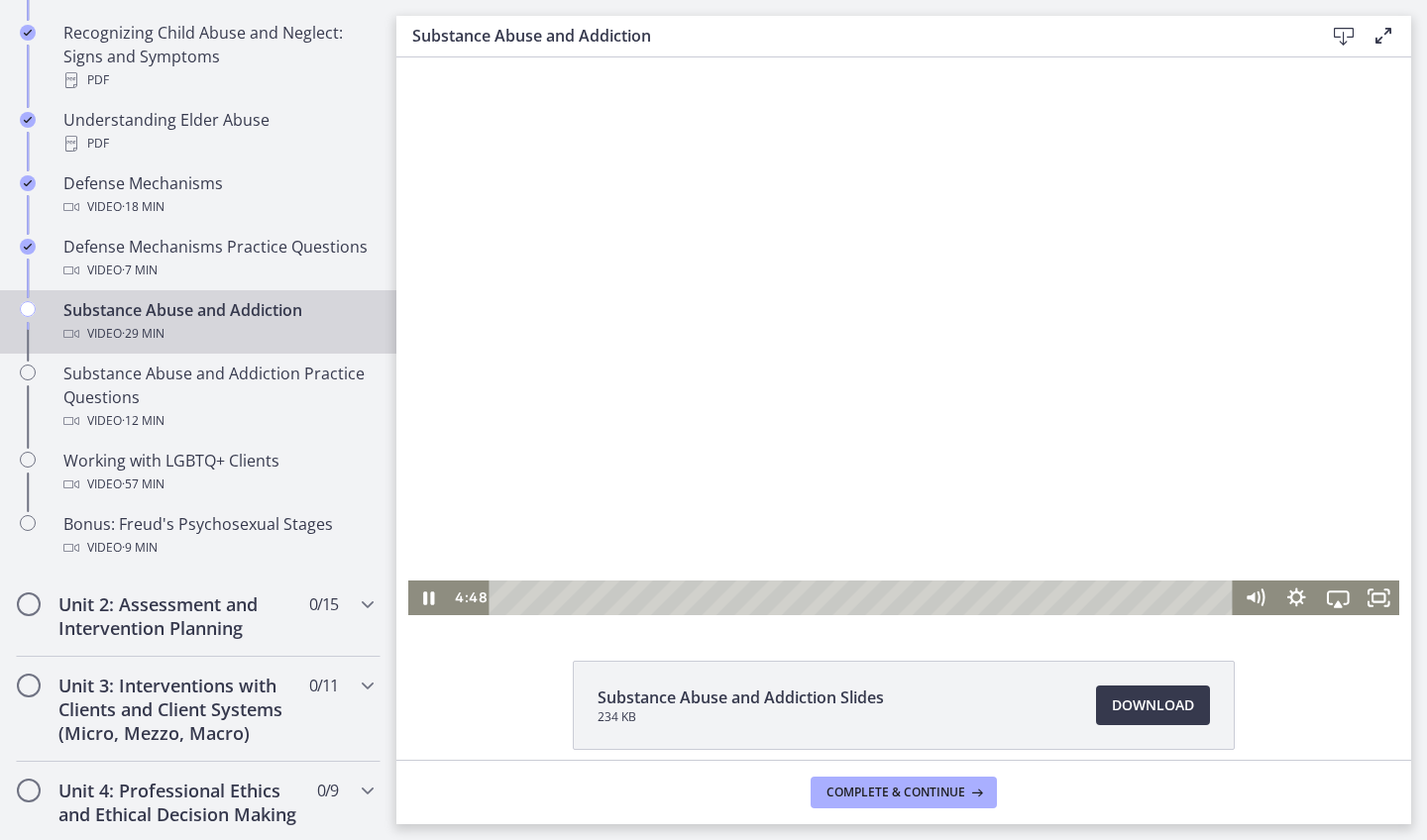 click at bounding box center (904, 336) 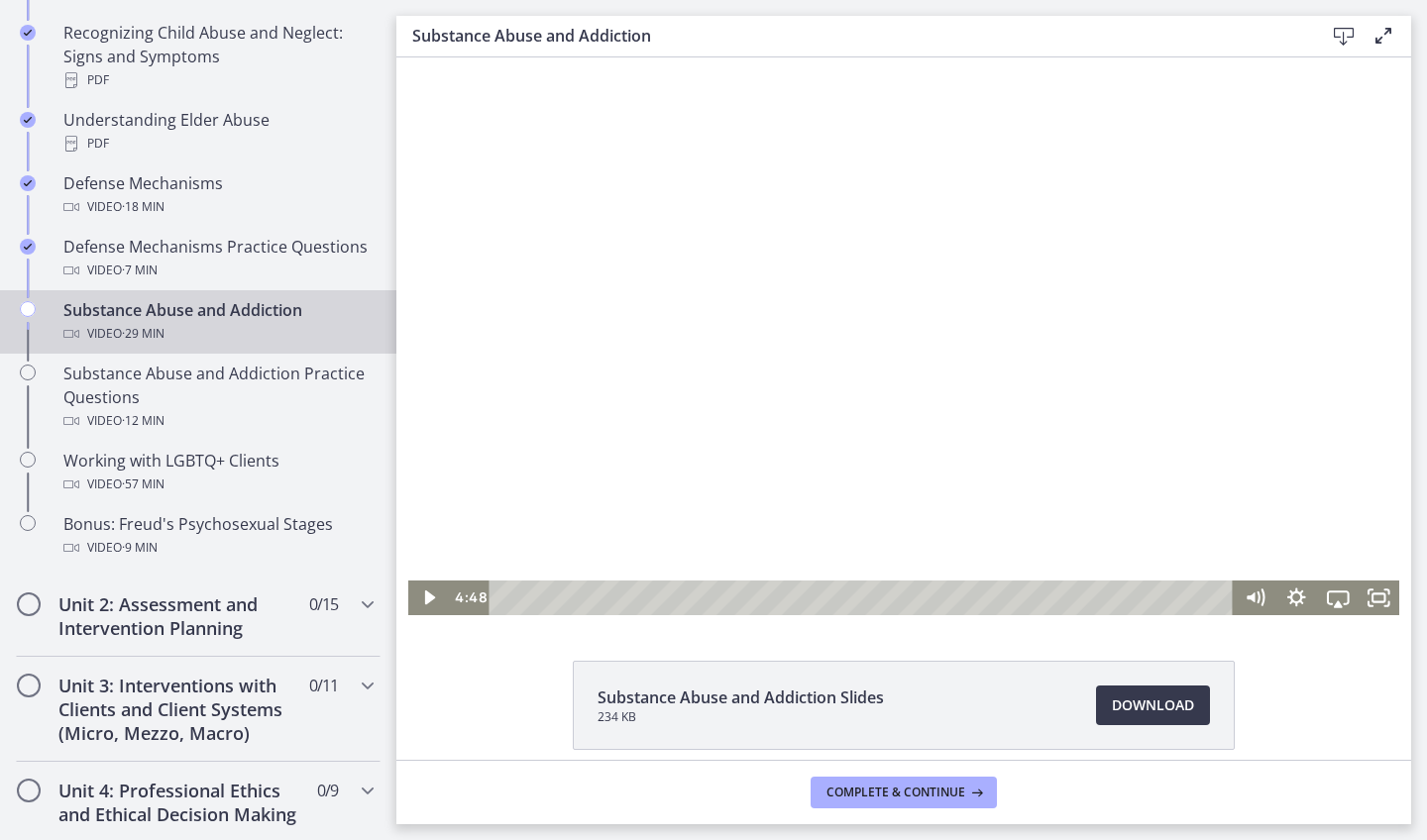 click at bounding box center [904, 336] 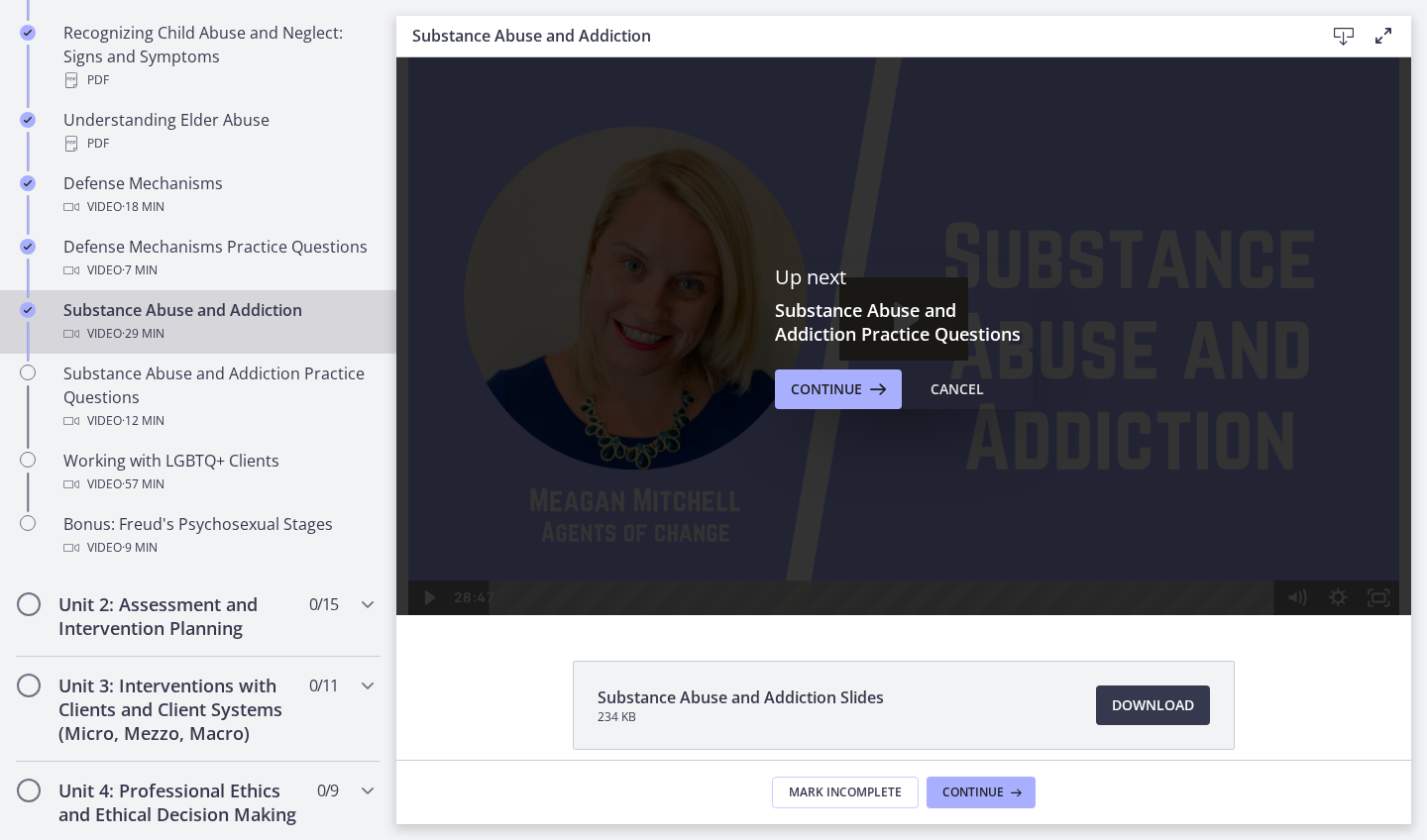 scroll, scrollTop: 0, scrollLeft: 0, axis: both 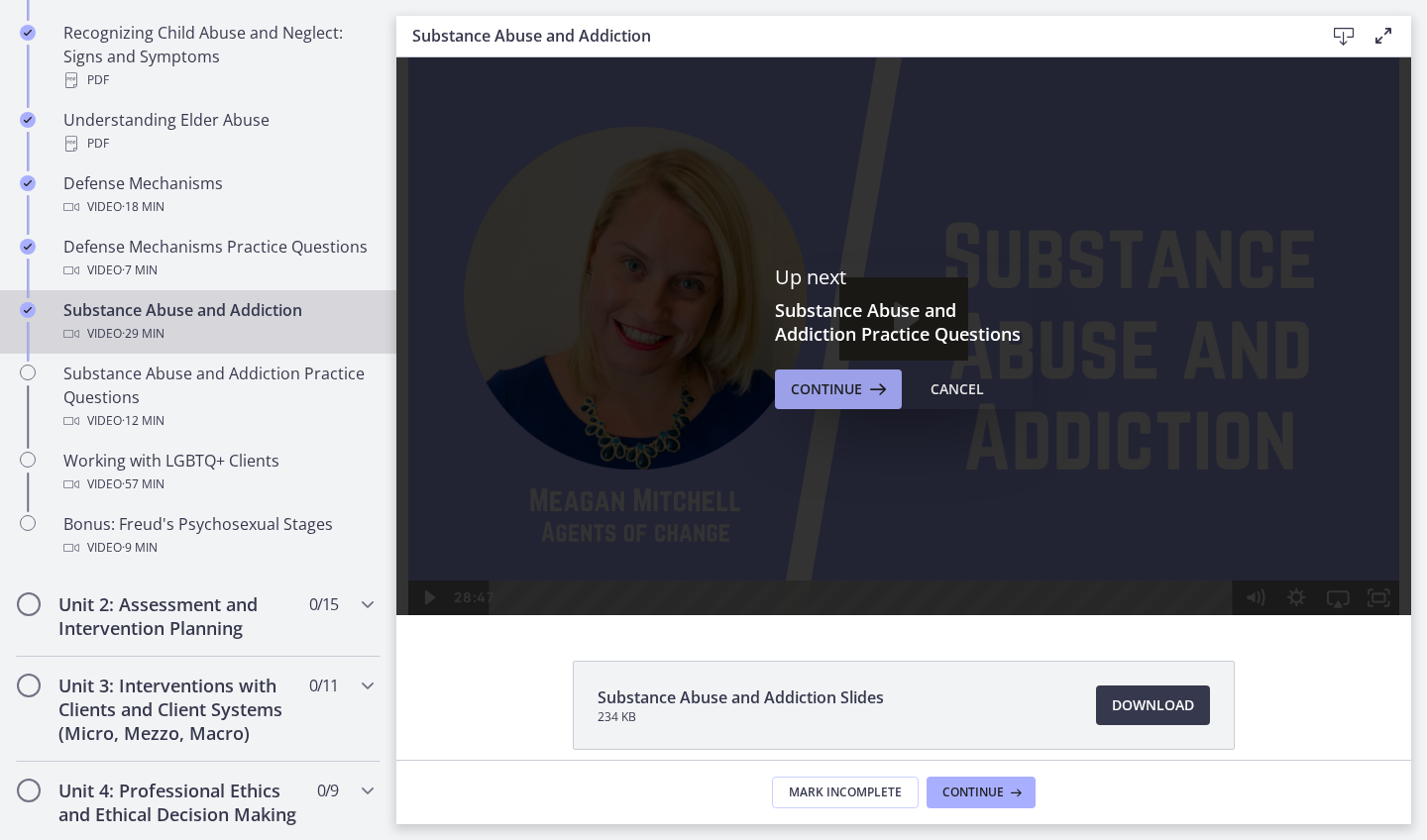 click on "Continue" at bounding box center [826, 389] 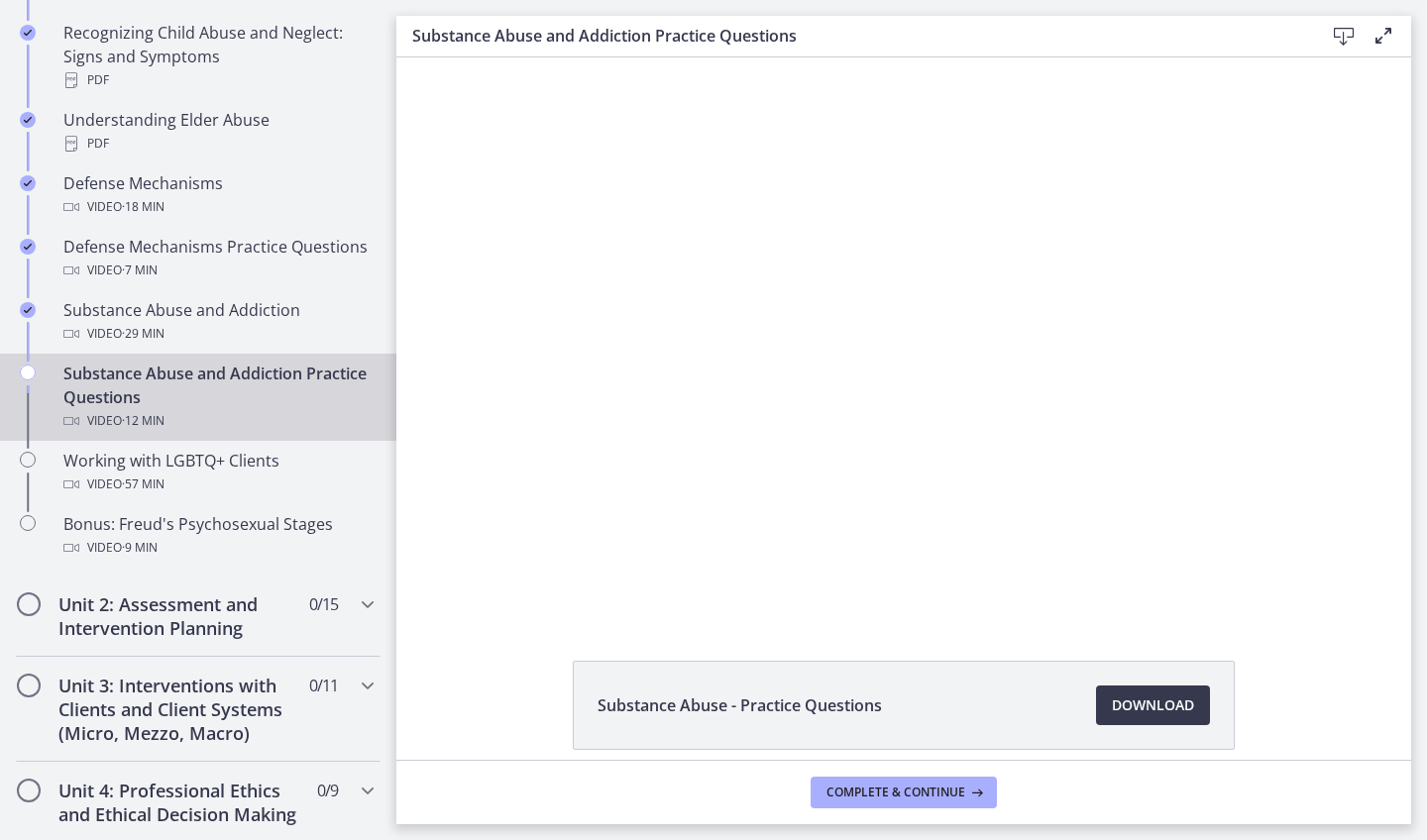 scroll, scrollTop: 0, scrollLeft: 0, axis: both 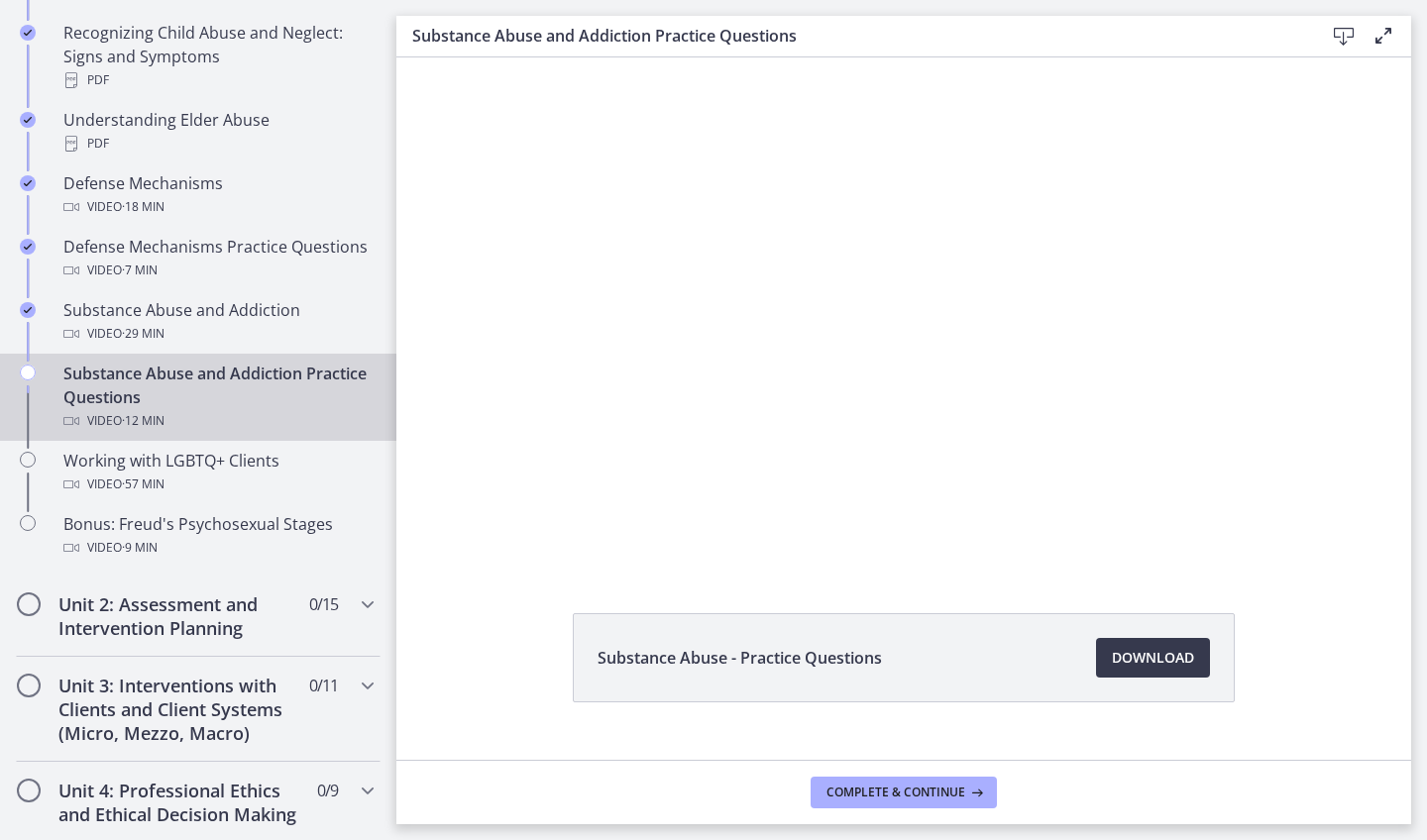 click at bounding box center (904, 312) 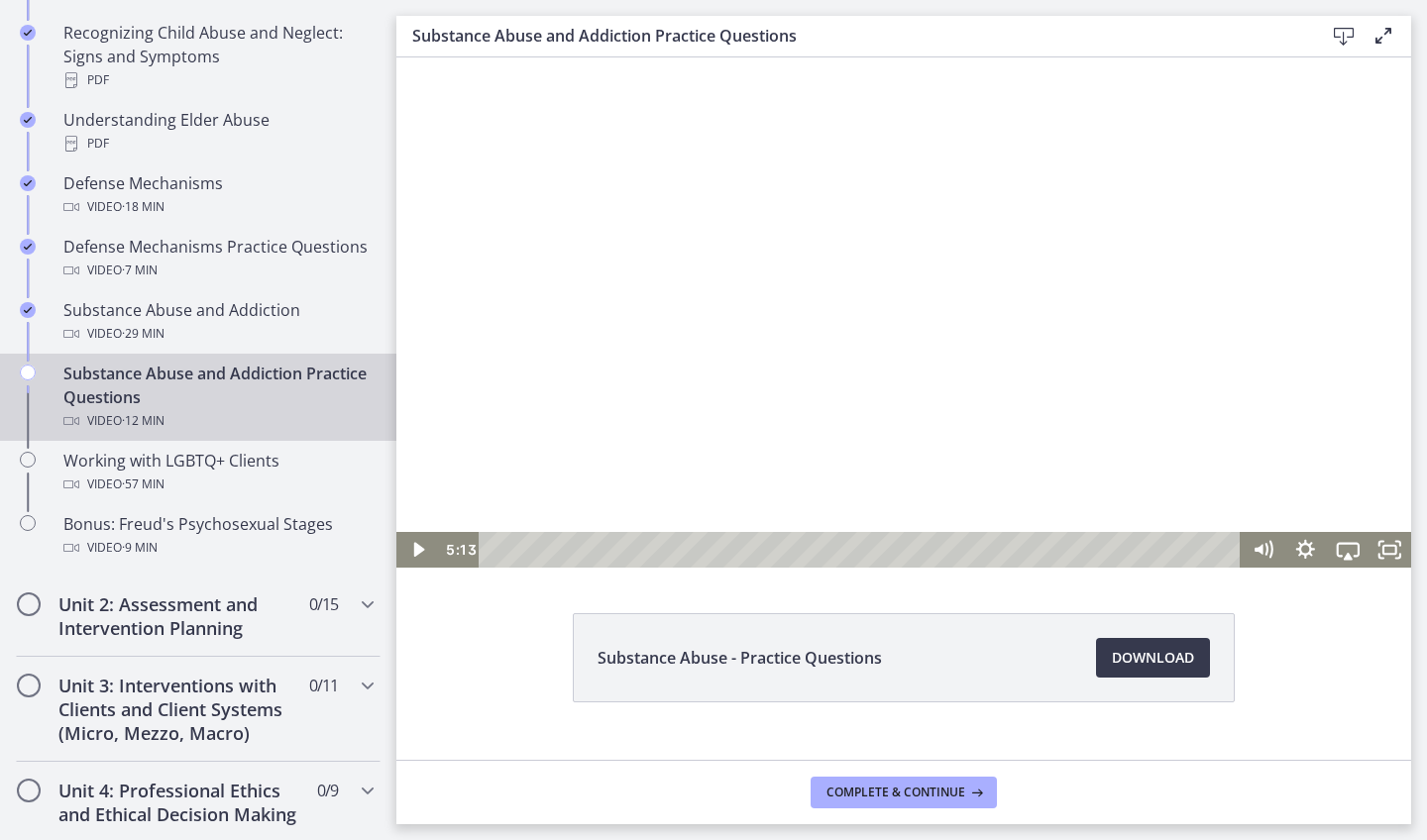 click at bounding box center [904, 312] 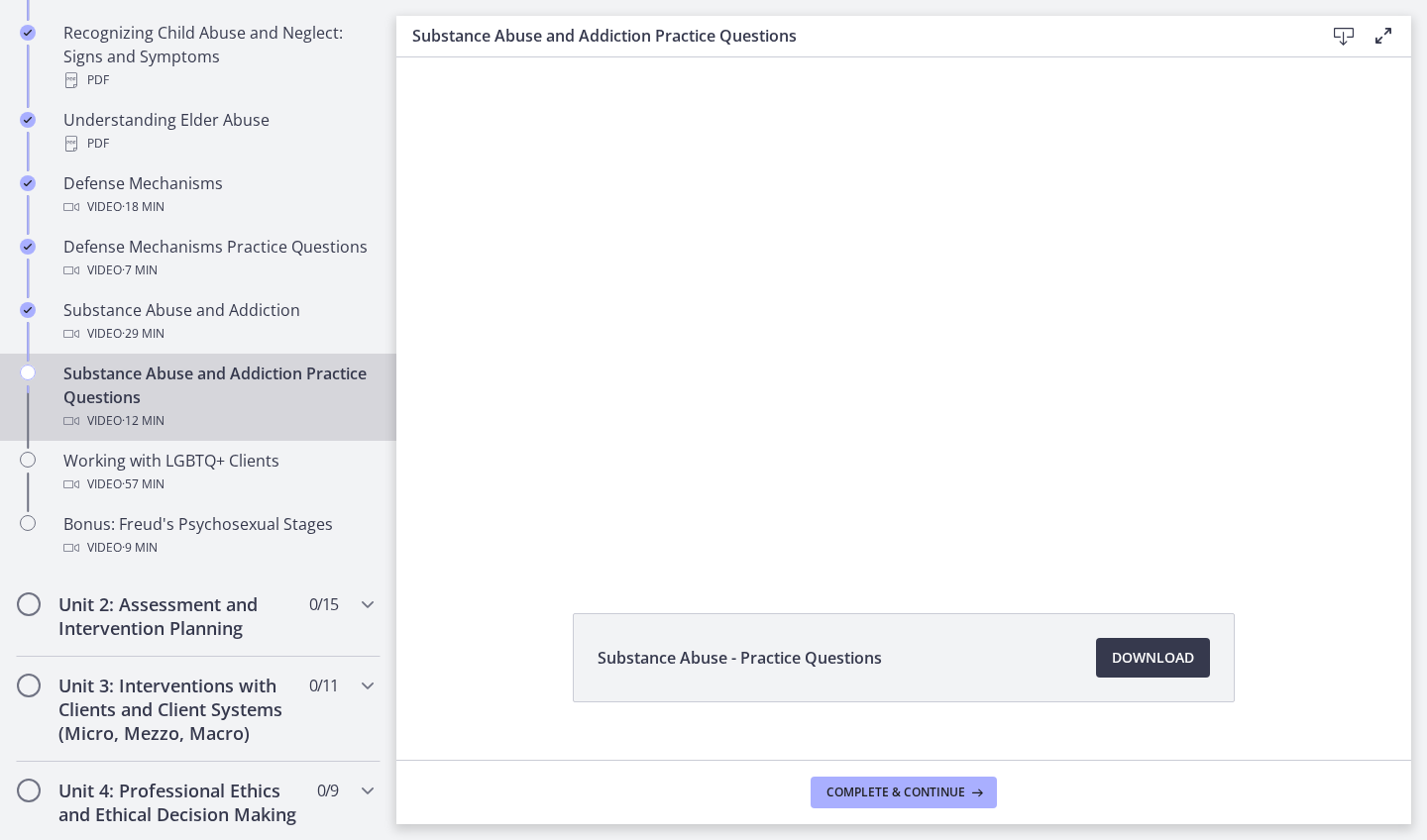 click at bounding box center (904, 312) 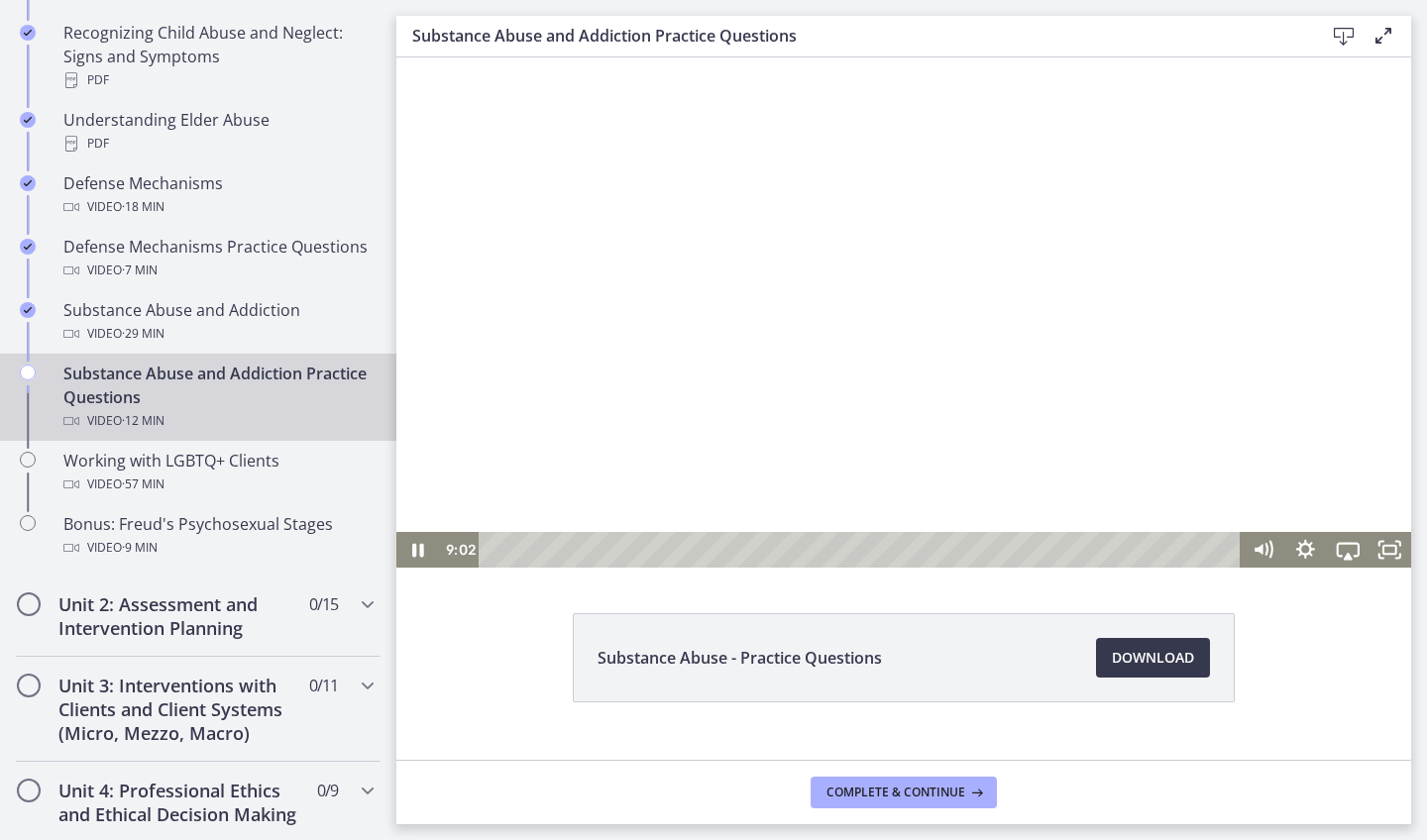 click at bounding box center [904, 312] 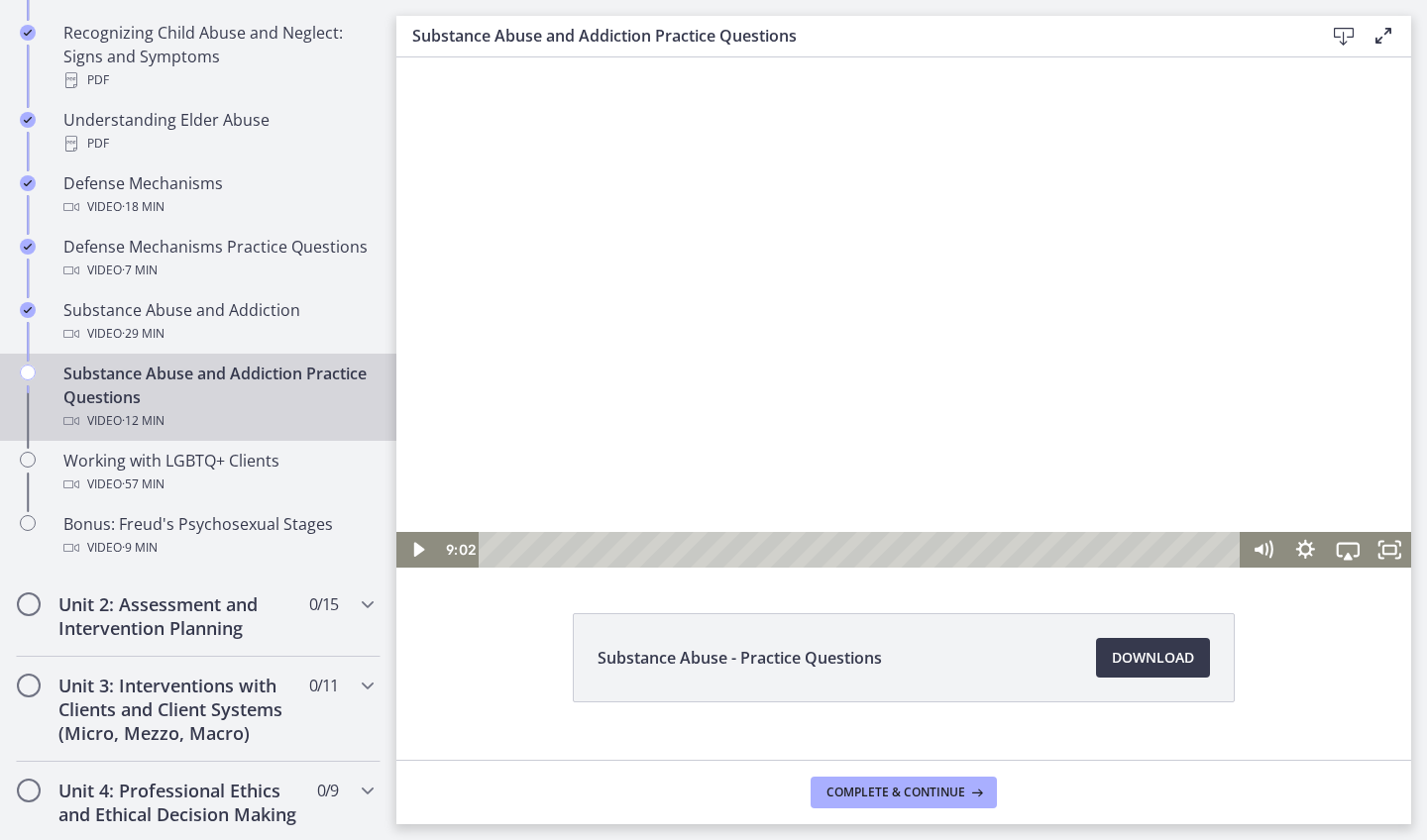 click at bounding box center [904, 312] 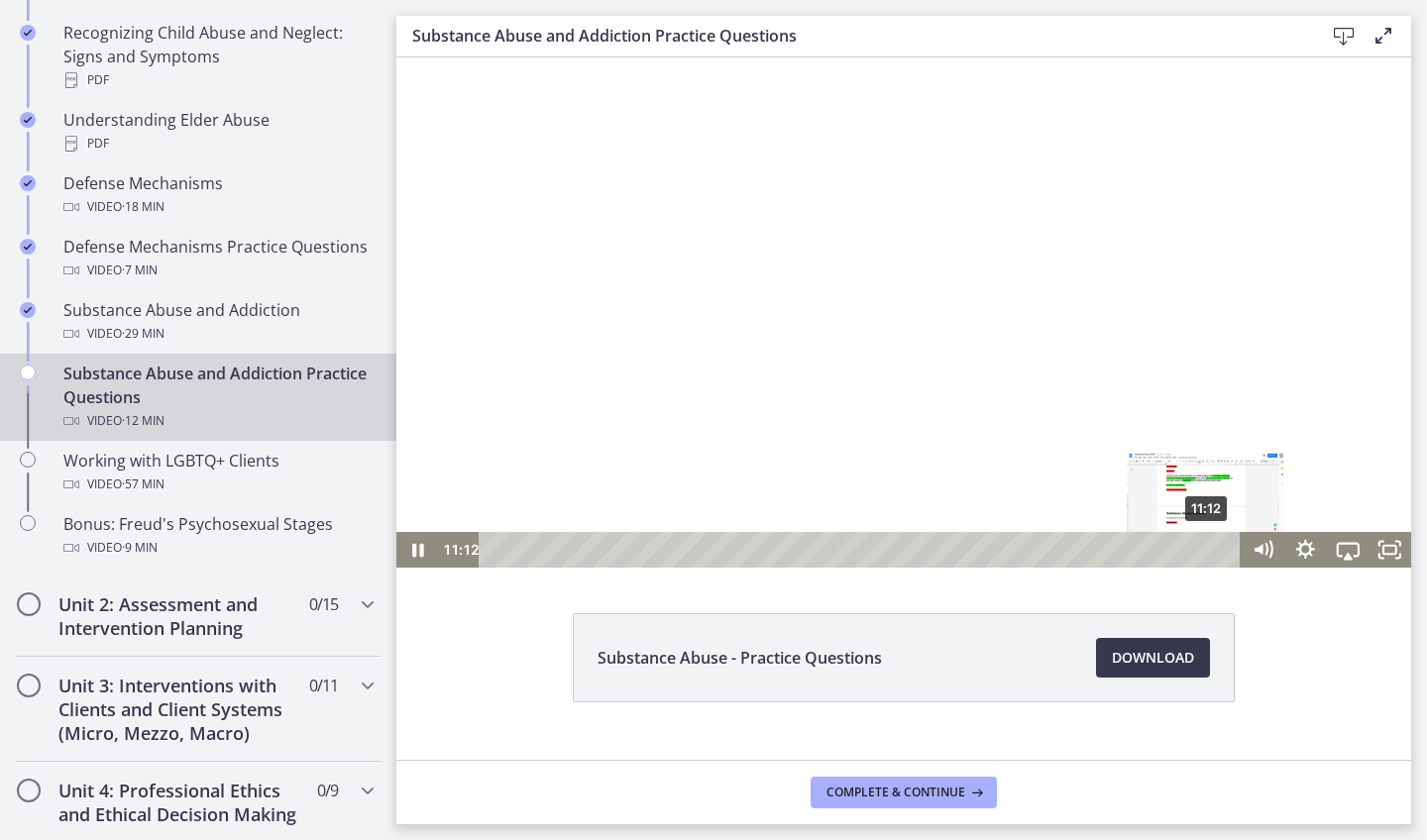 drag, startPoint x: 1208, startPoint y: 553, endPoint x: 1313, endPoint y: 547, distance: 105.17129 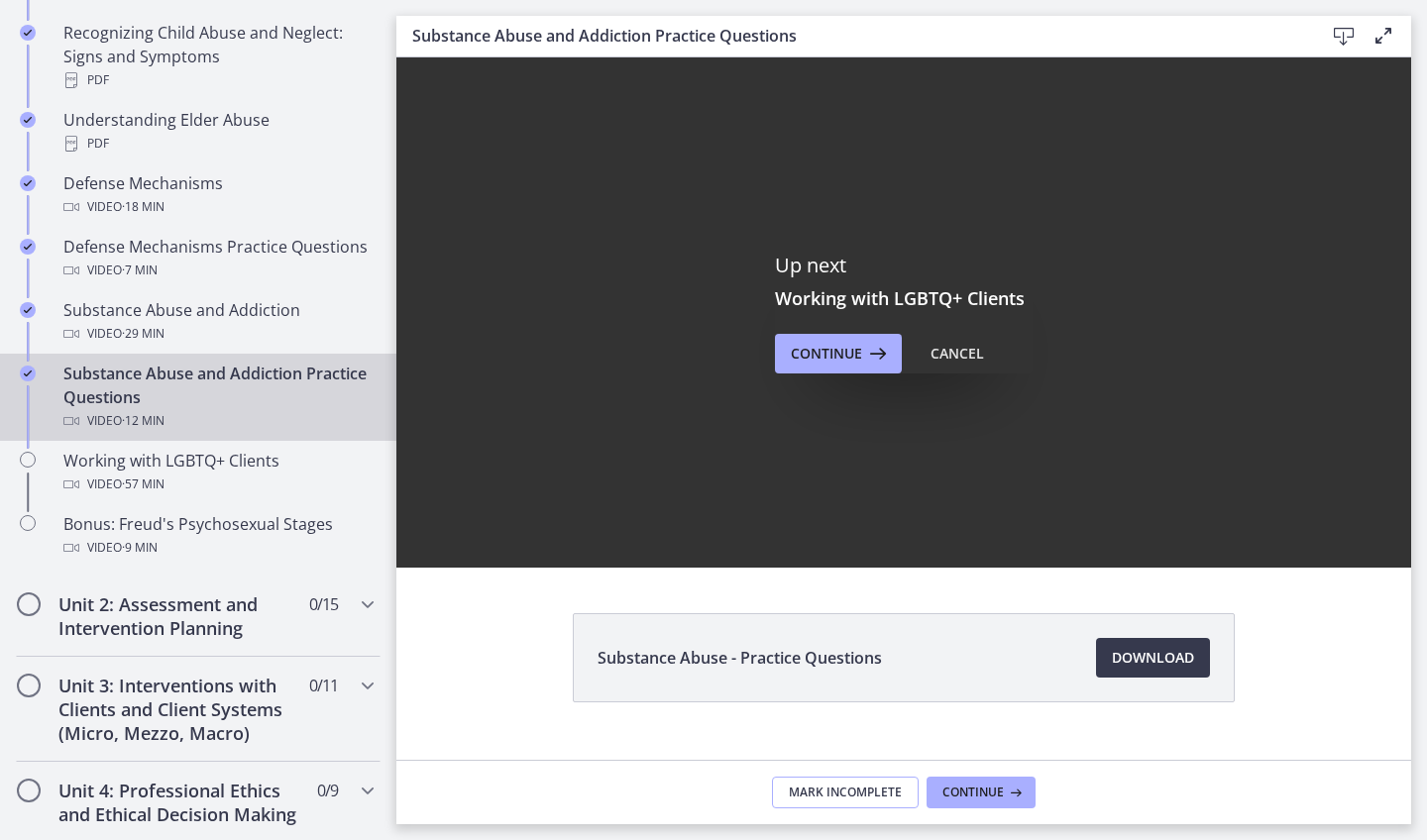click on "Mark Incomplete" at bounding box center (845, 792) 